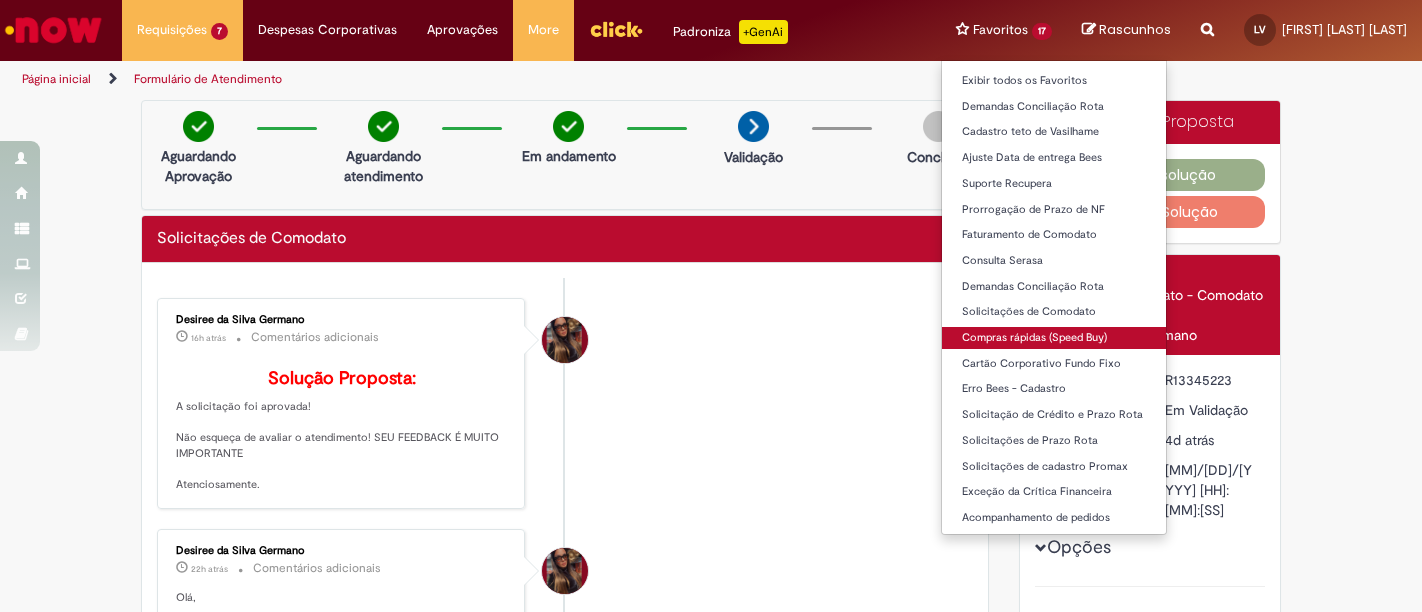 scroll, scrollTop: 0, scrollLeft: 0, axis: both 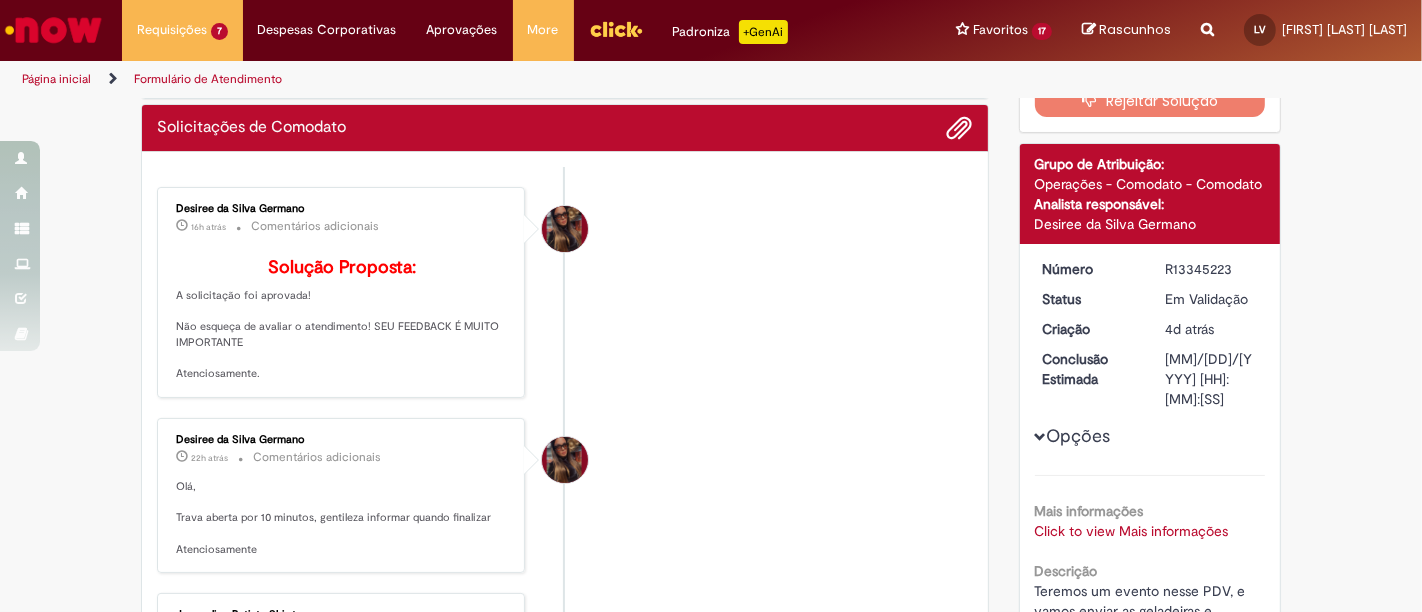 click on "******
Reportar problema
Artigos
Não encontrou base de conhecimento
Catálogo
Não foram encontradas ofertas
Comunidade
Nenhum resultado encontrado na comunidade" at bounding box center (1207, 30) 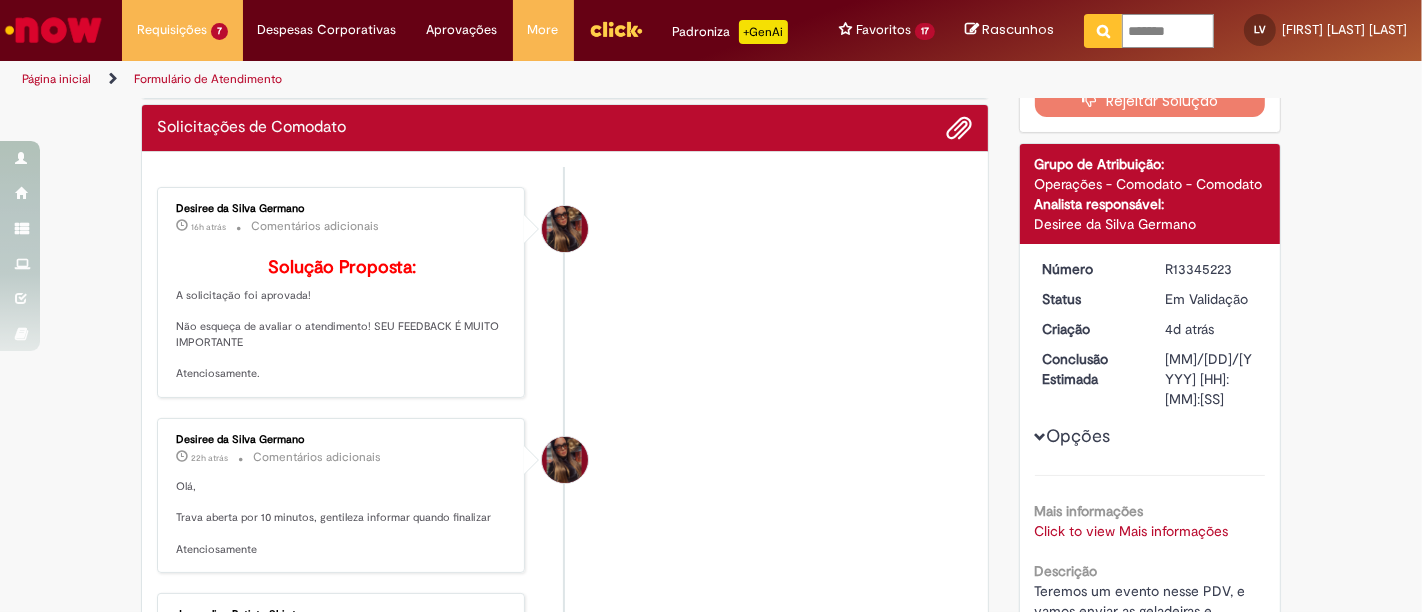 click on "******" at bounding box center (1168, 31) 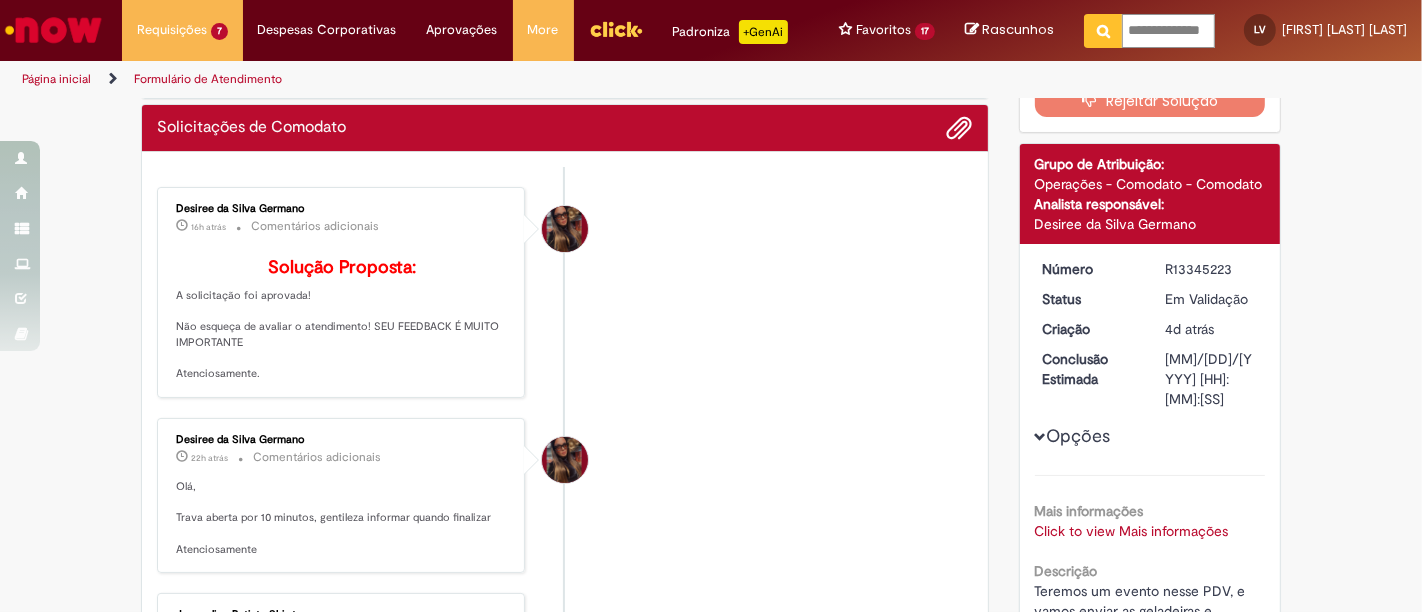 scroll, scrollTop: 0, scrollLeft: 9, axis: horizontal 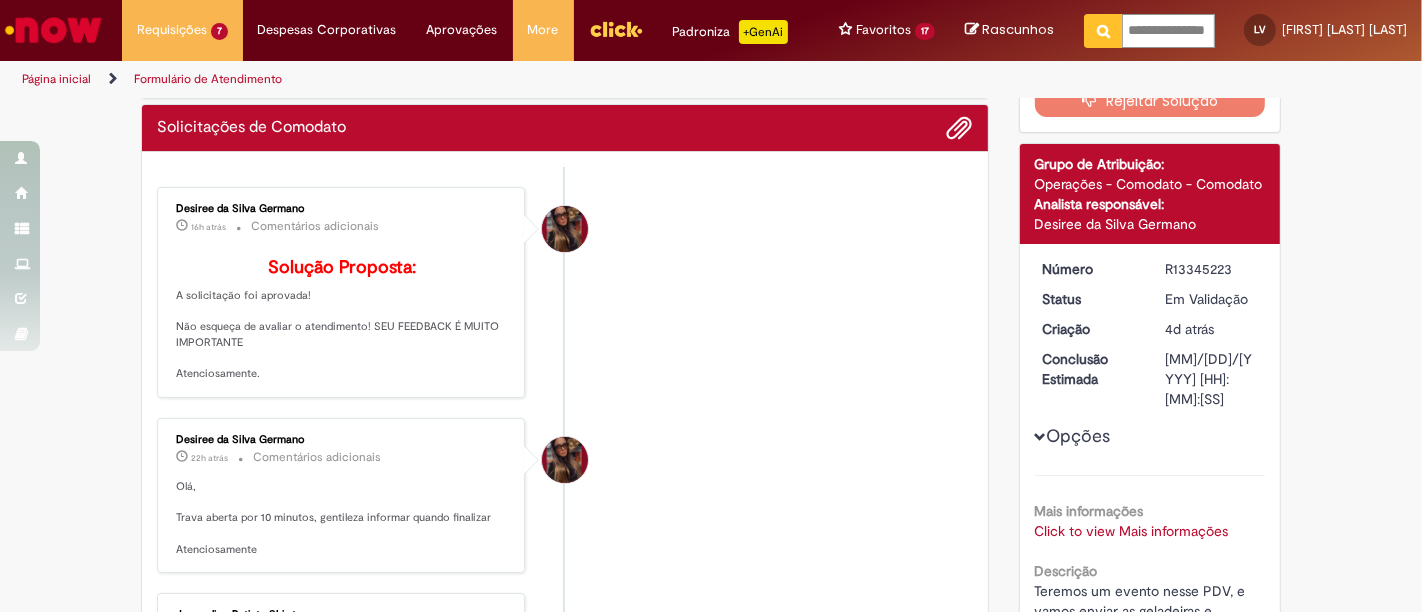 click at bounding box center [1103, 31] 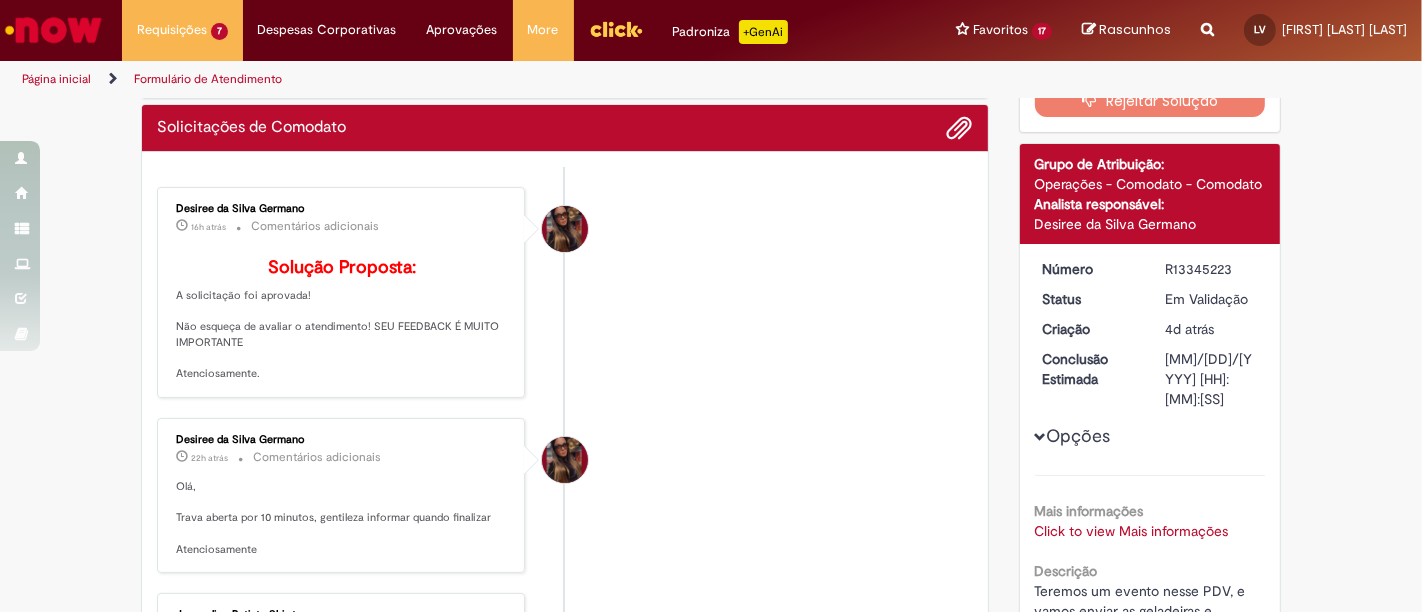 scroll, scrollTop: 0, scrollLeft: 0, axis: both 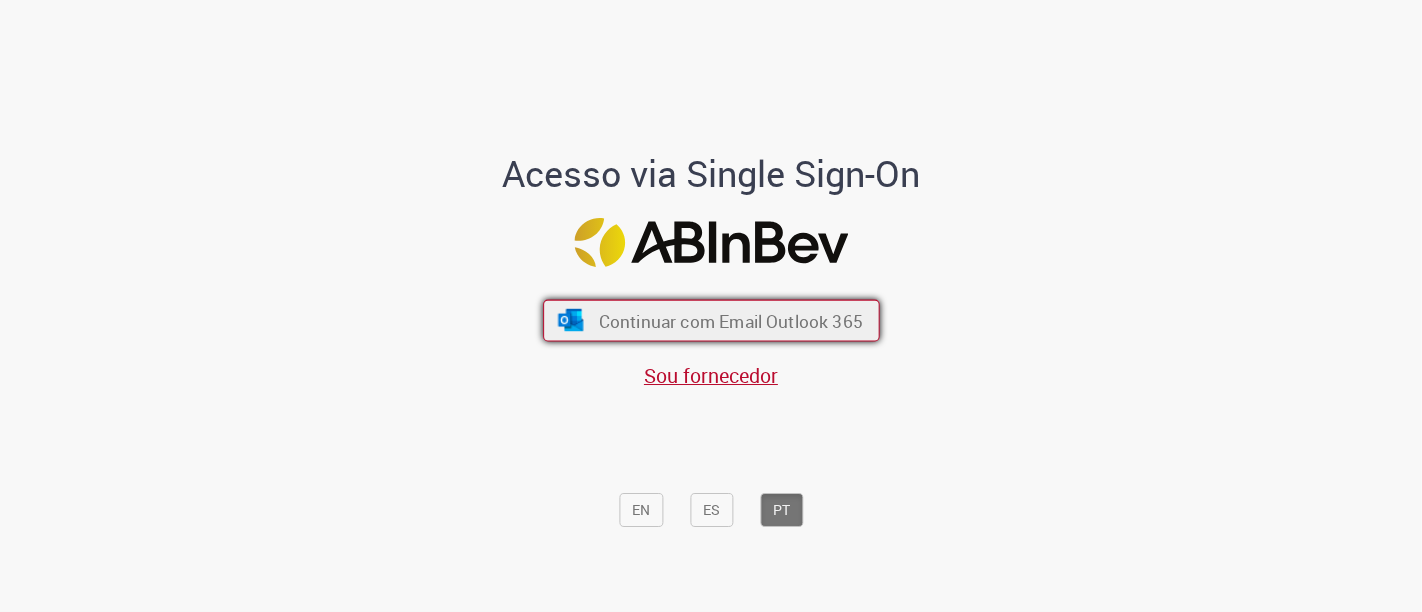 click on "Continuar com Email Outlook 365" at bounding box center [711, 321] 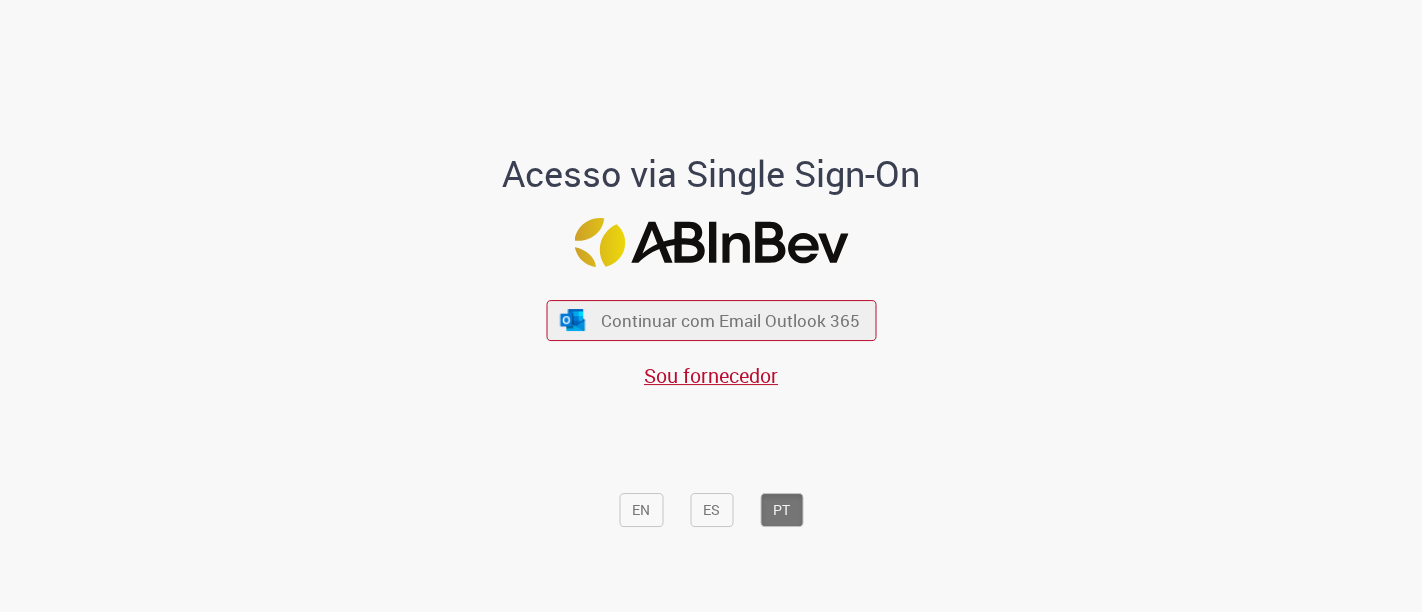 scroll, scrollTop: 0, scrollLeft: 0, axis: both 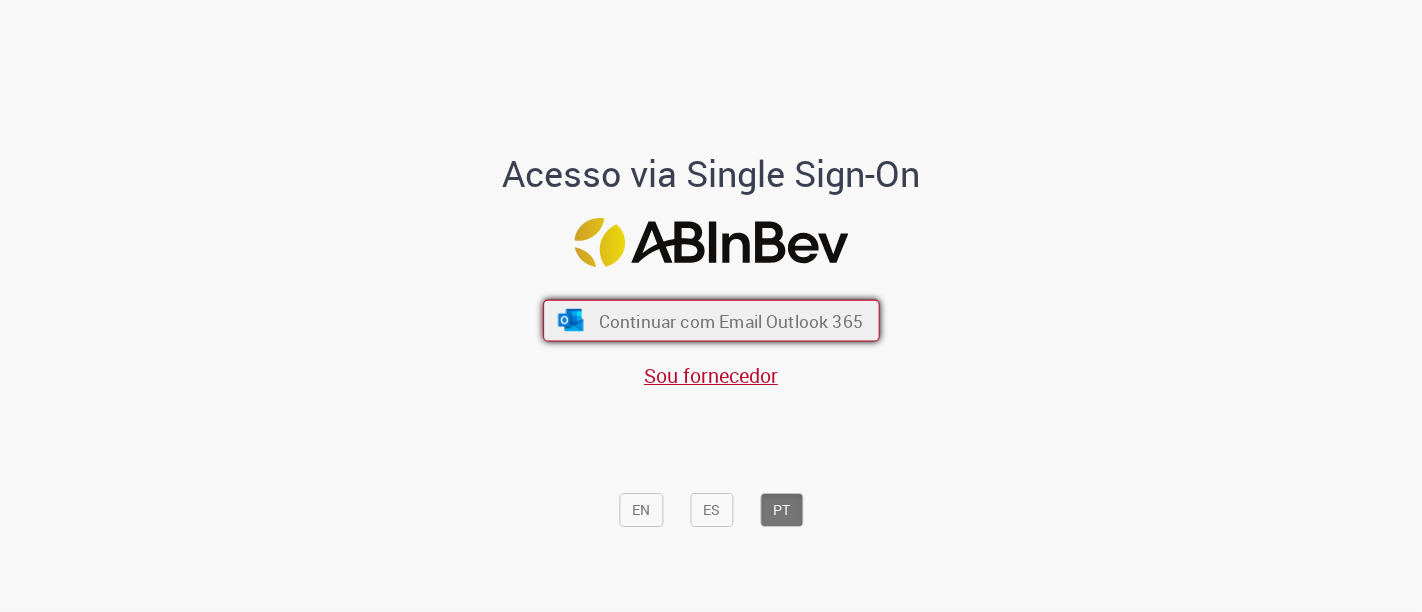 click on "Continuar com Email Outlook 365" at bounding box center [730, 320] 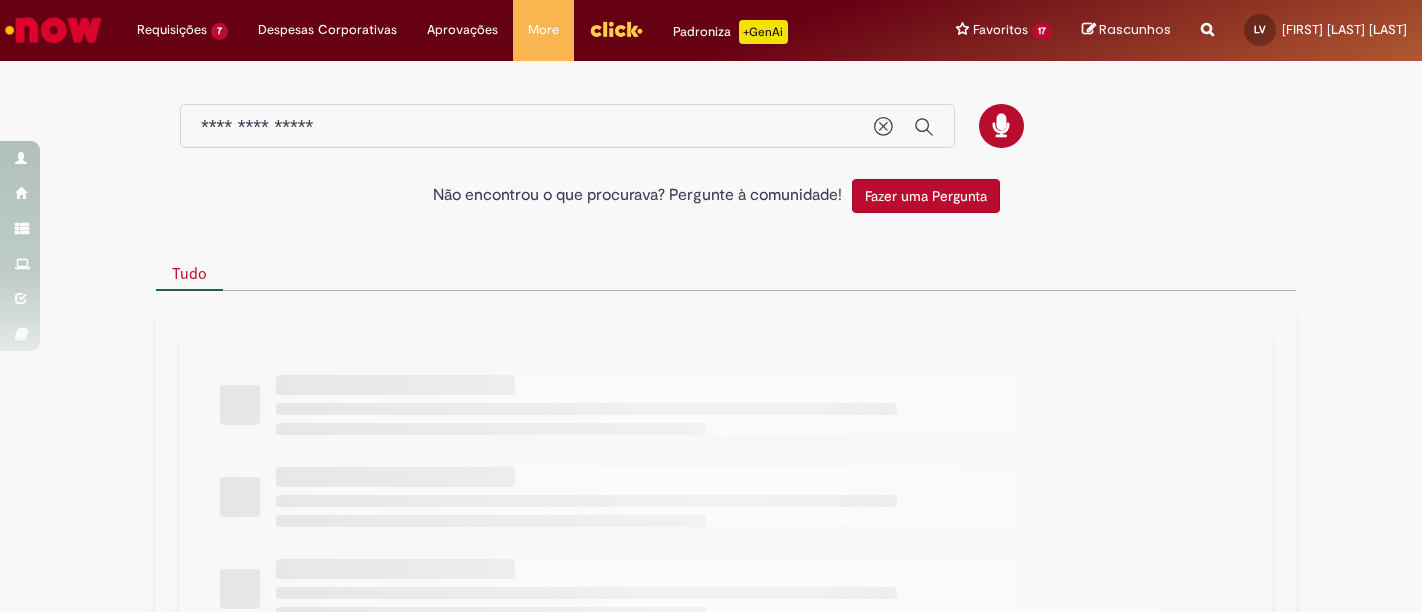 scroll, scrollTop: 0, scrollLeft: 0, axis: both 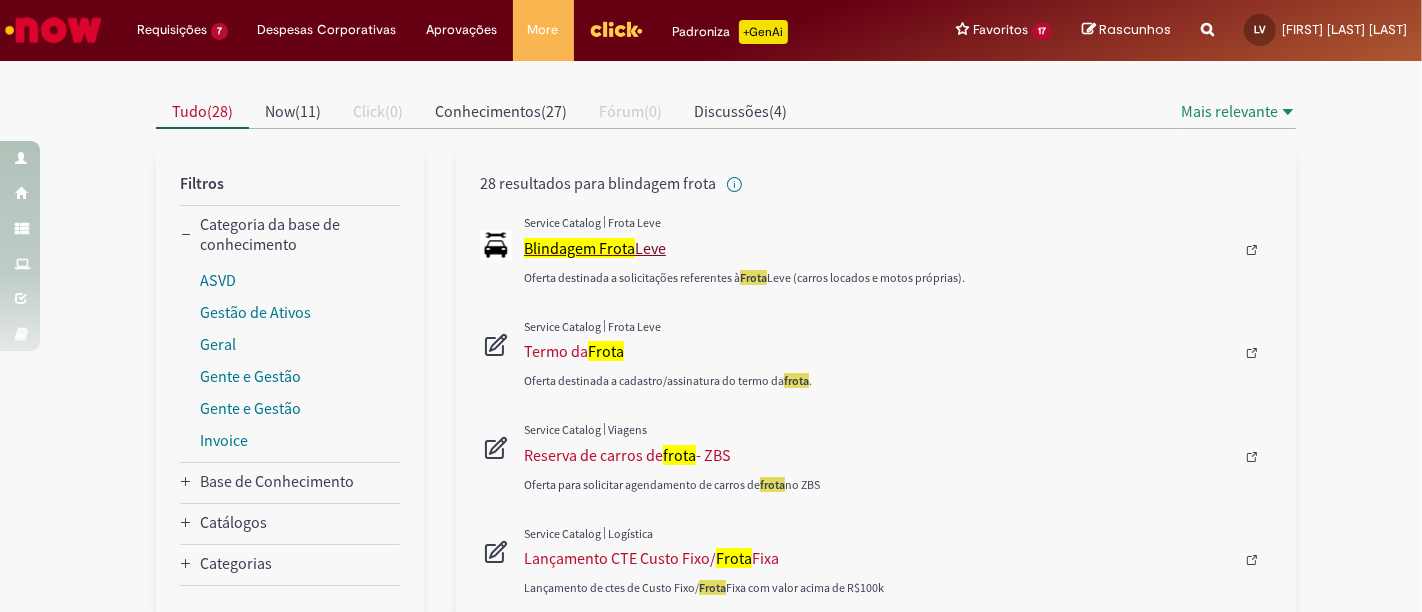 click on "Blindagem Frota" at bounding box center (579, 248) 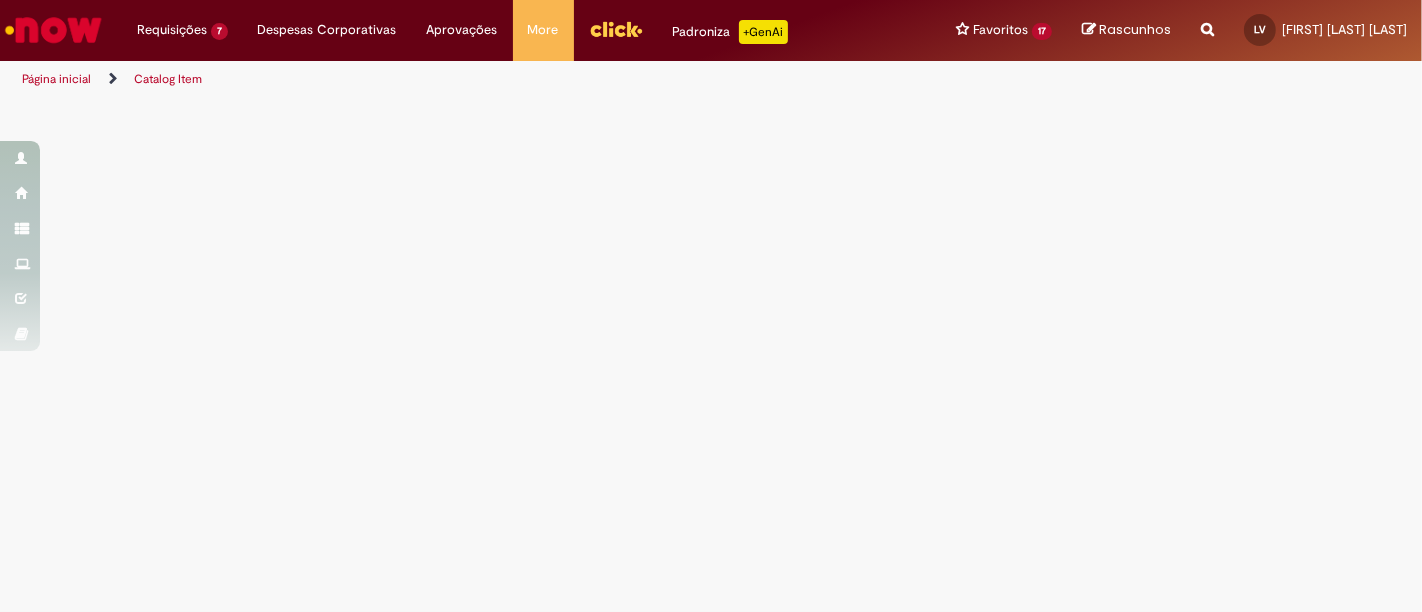 scroll, scrollTop: 0, scrollLeft: 0, axis: both 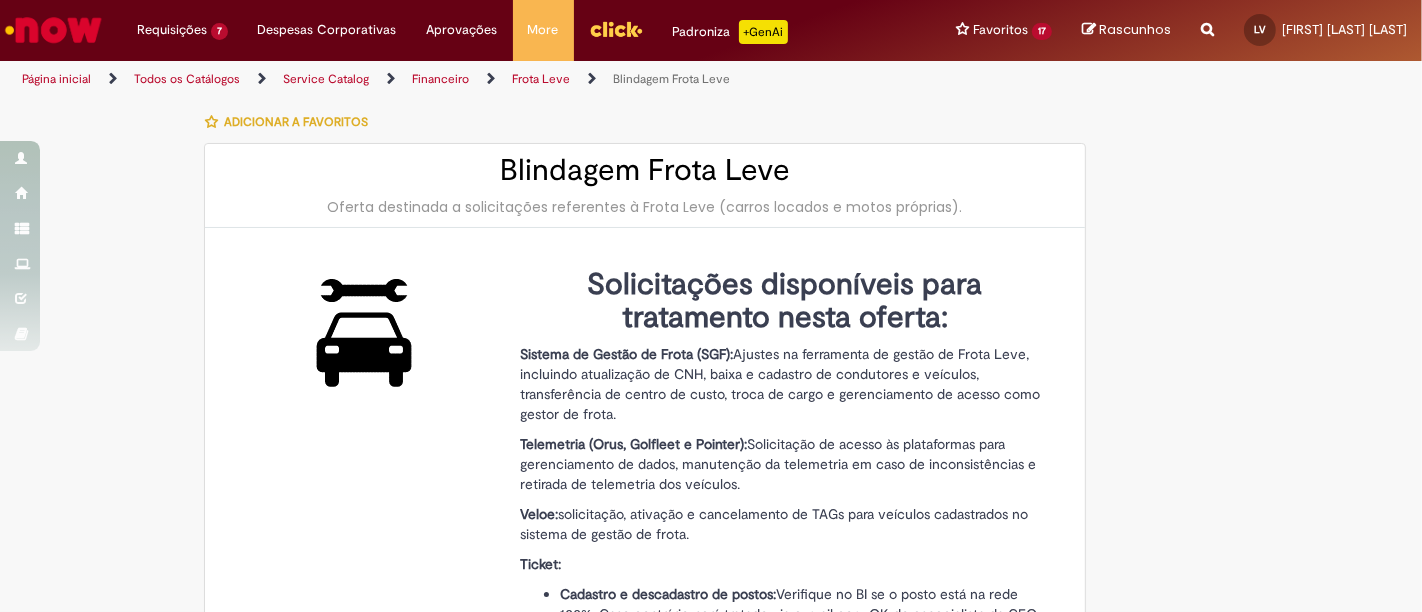 type on "********" 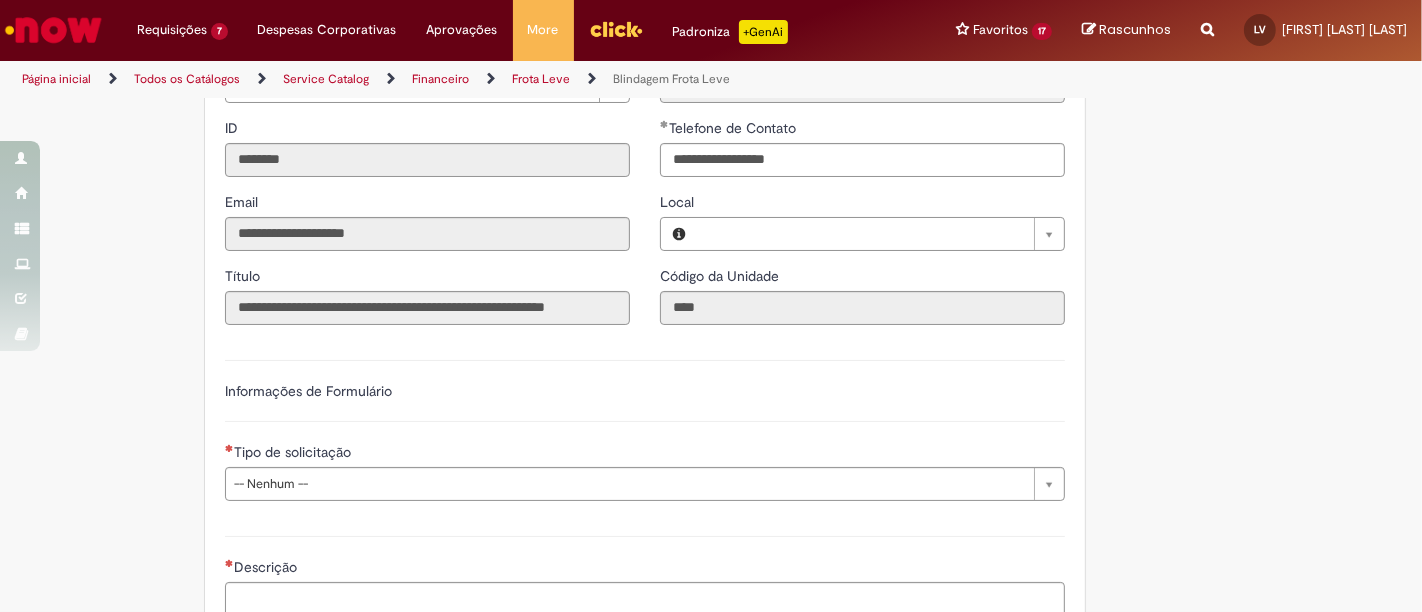 type on "**********" 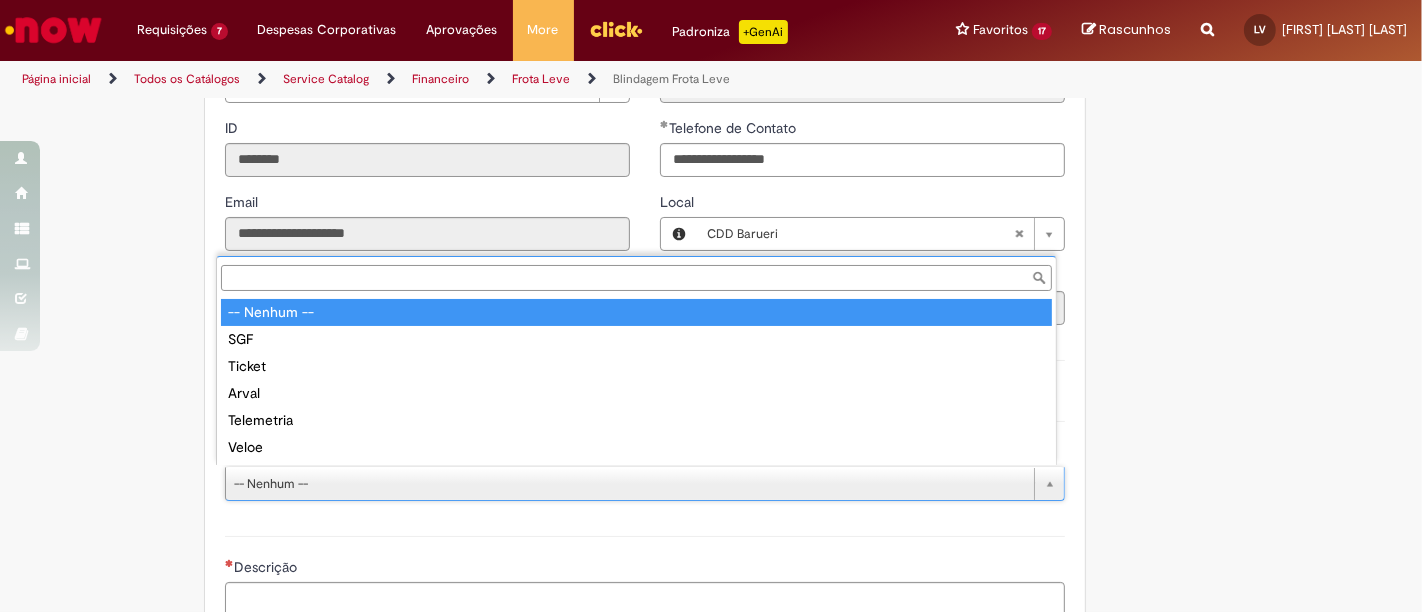type on "**********" 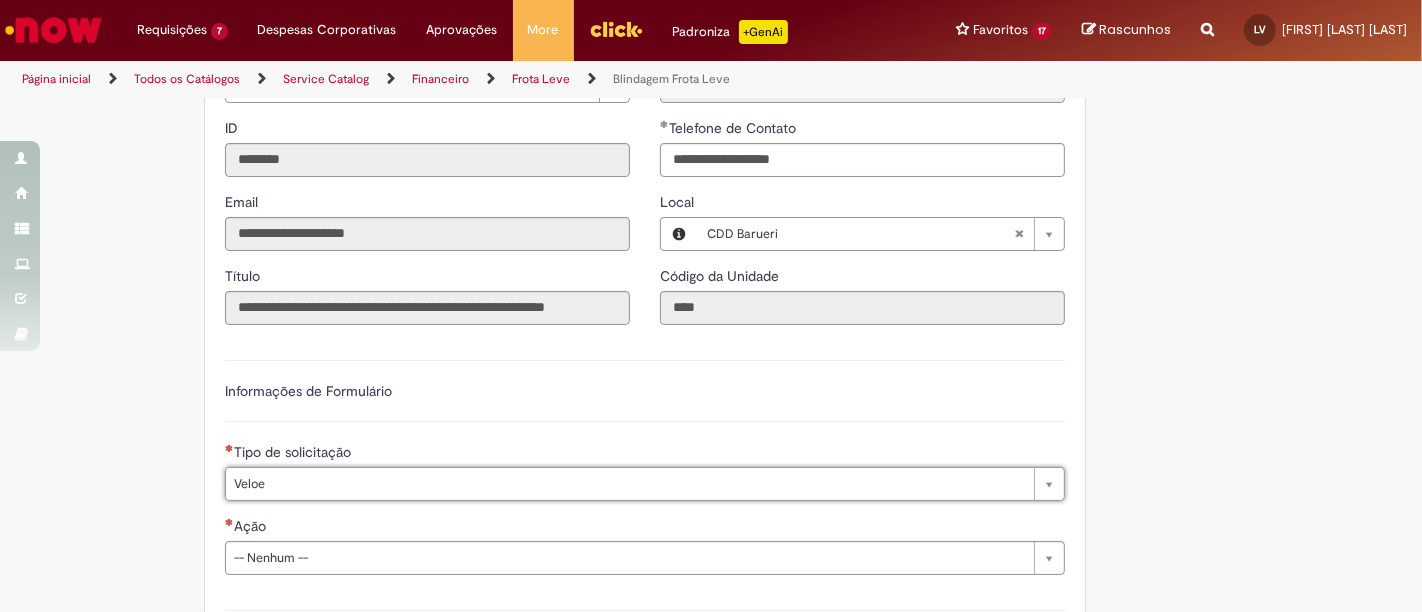 type on "*****" 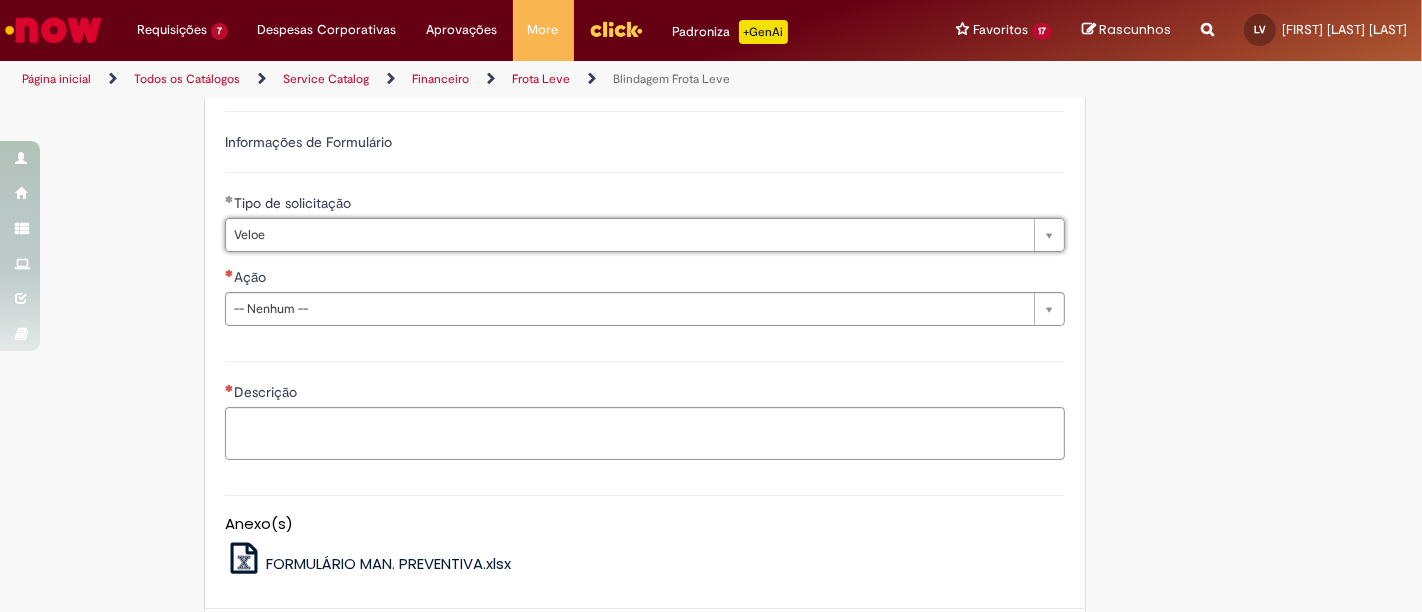 scroll, scrollTop: 1262, scrollLeft: 0, axis: vertical 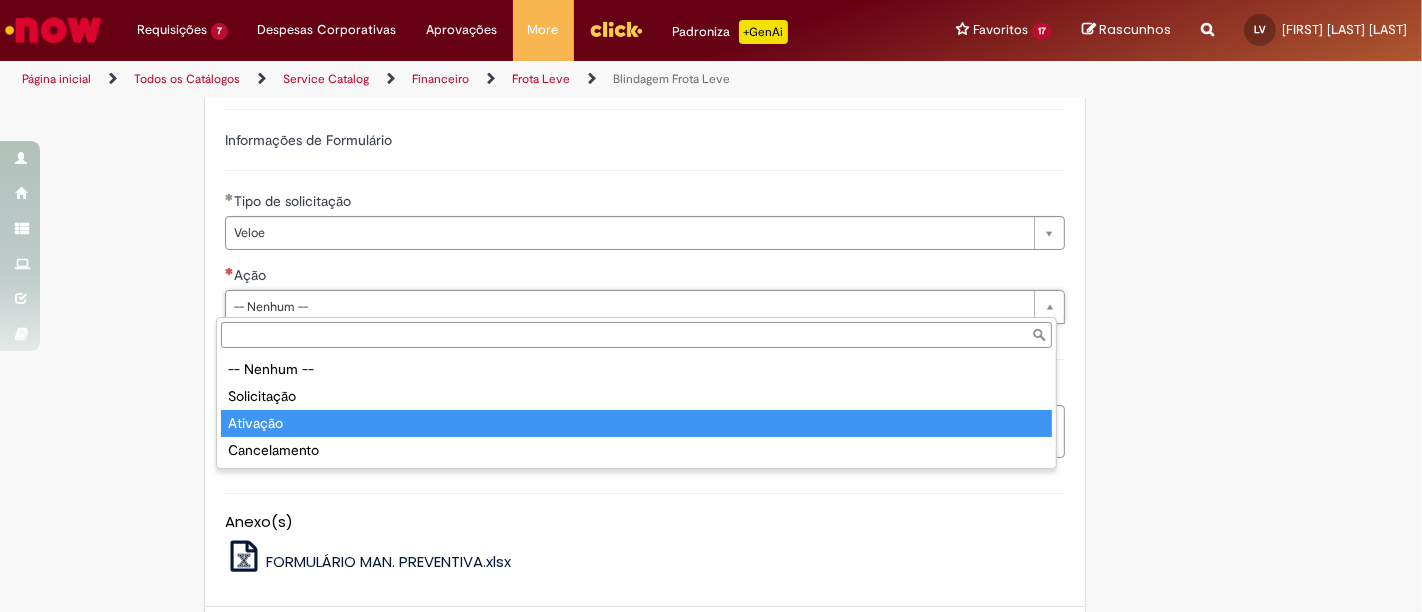 type on "********" 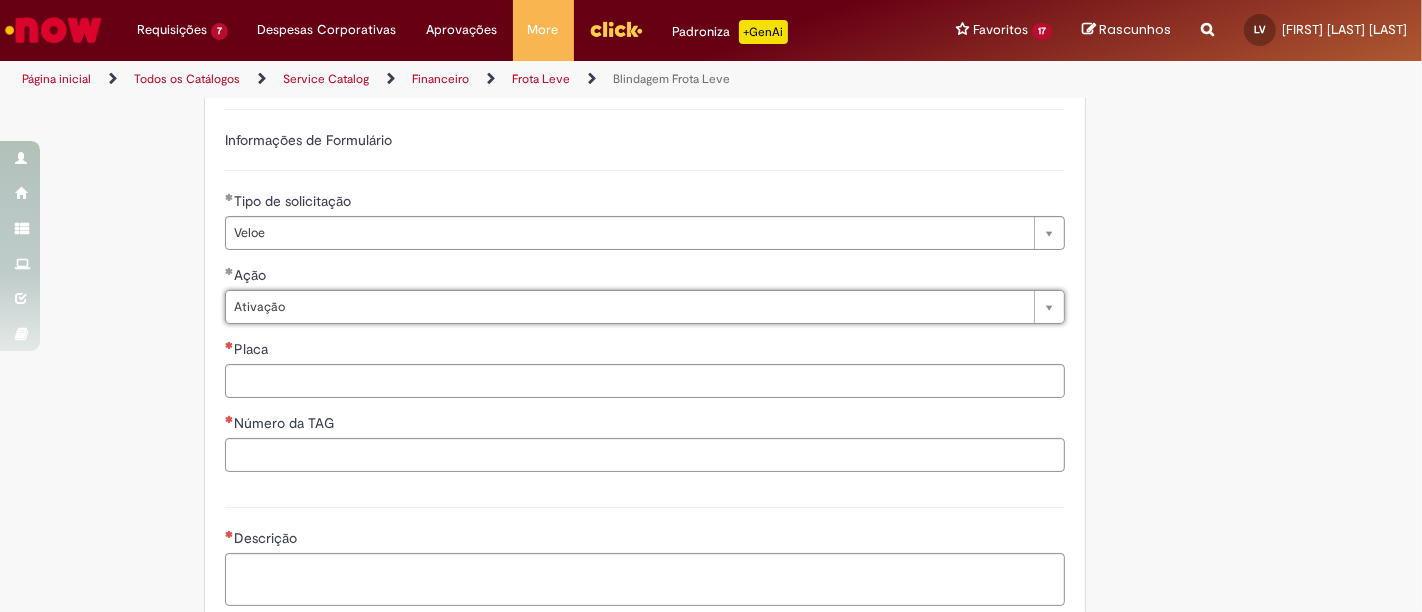 scroll, scrollTop: 1393, scrollLeft: 0, axis: vertical 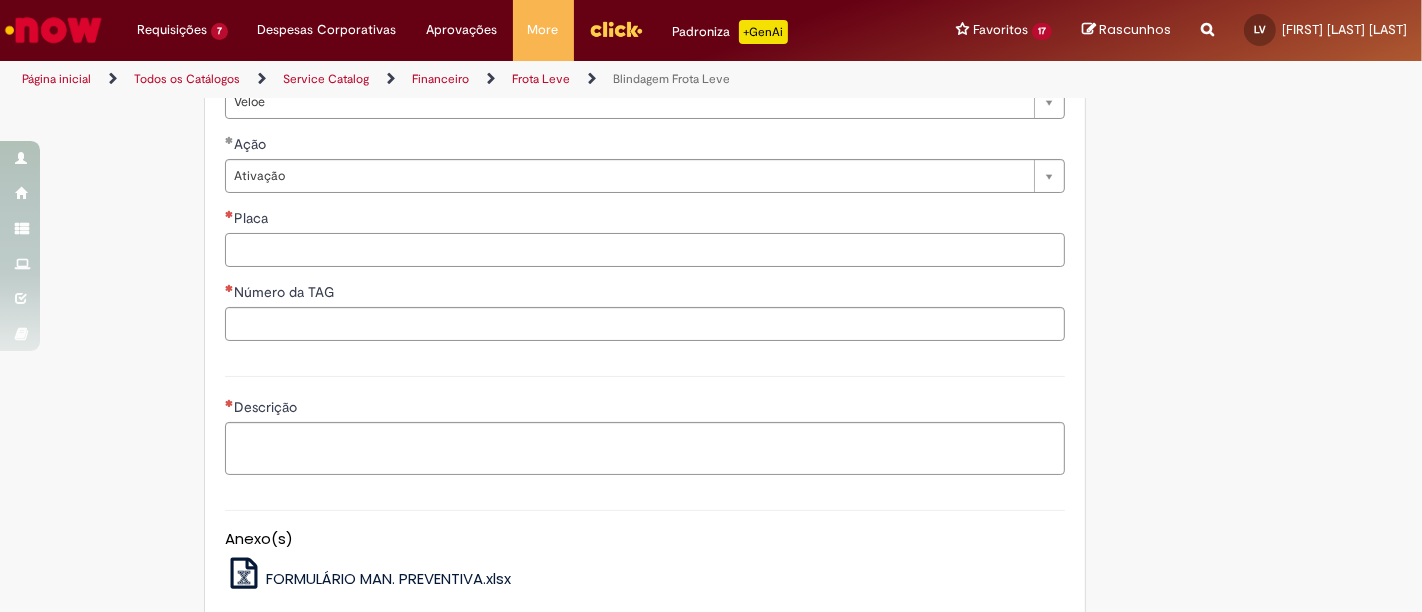 click on "Placa" at bounding box center (645, 250) 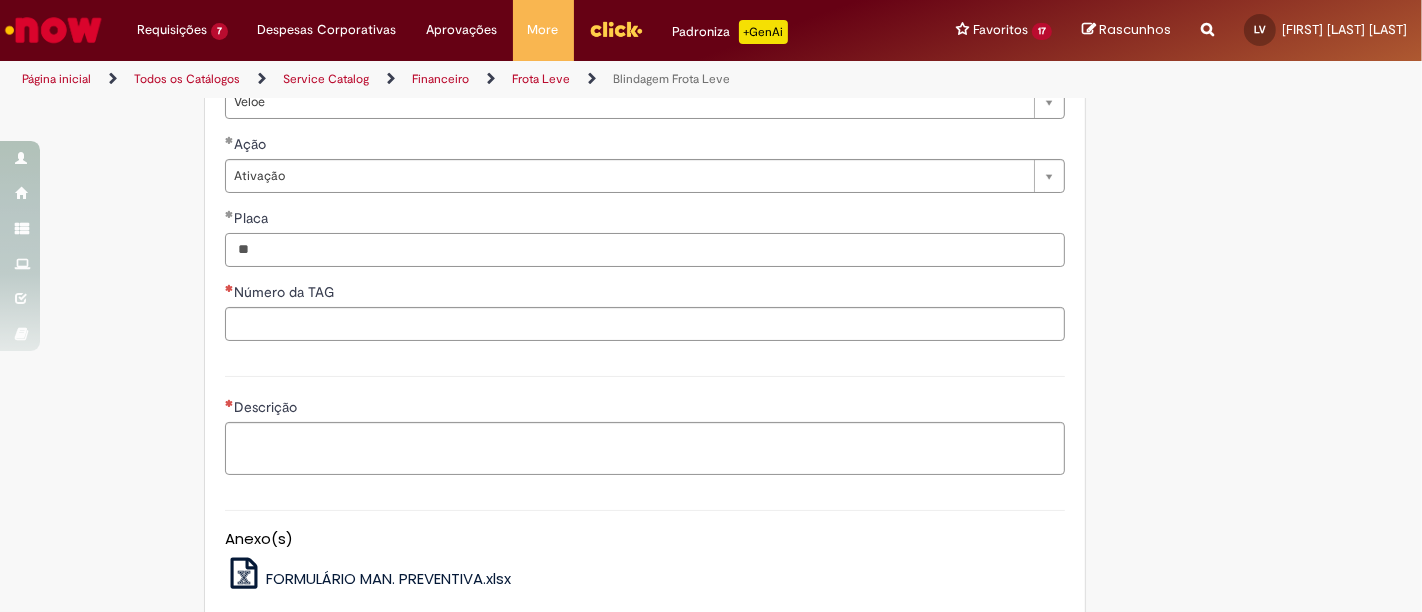 type on "*" 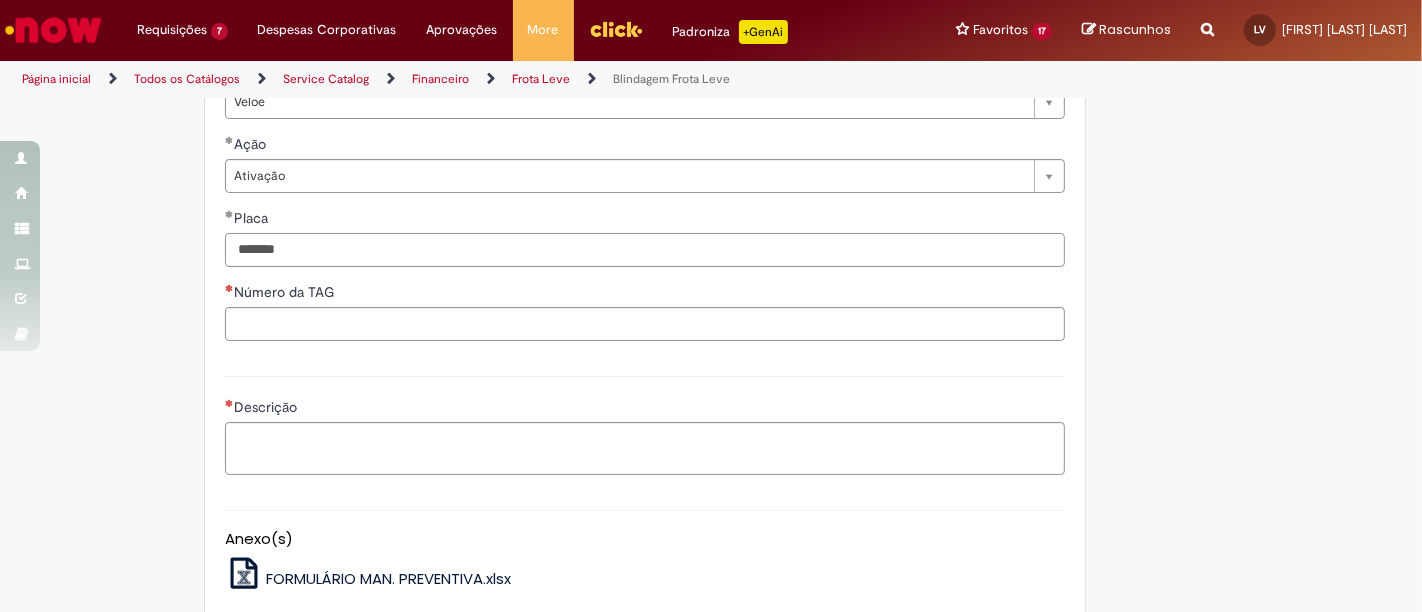 type on "*******" 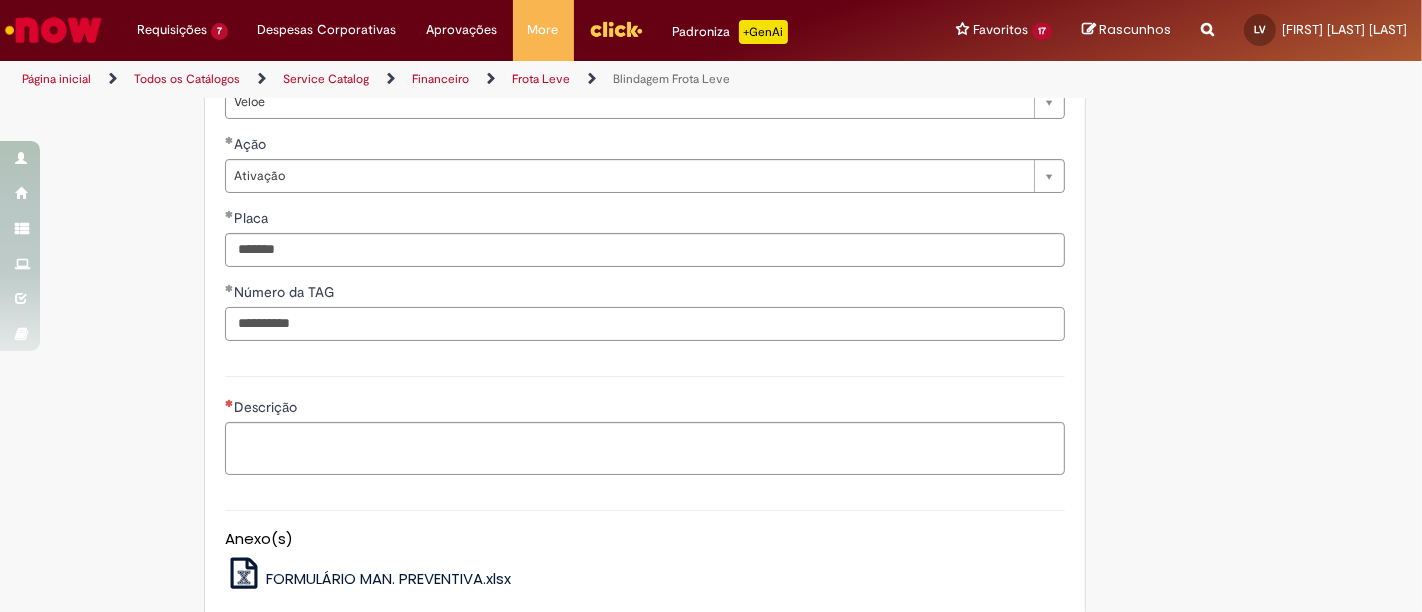 type on "**********" 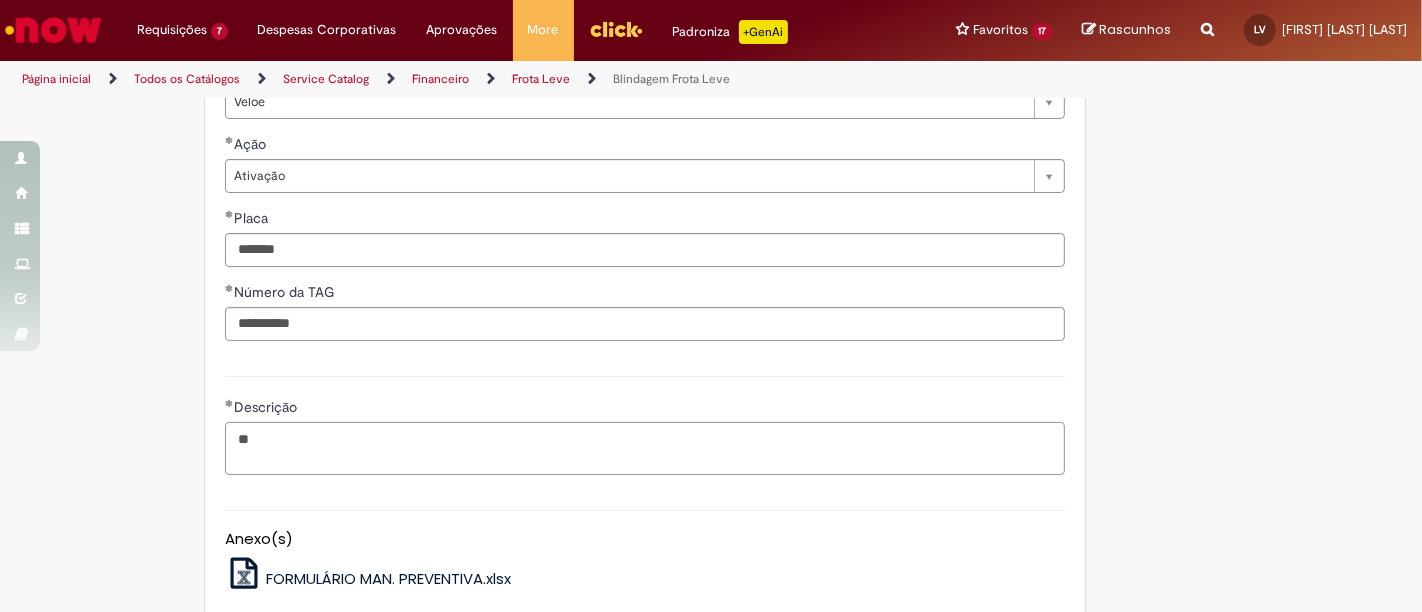type on "*" 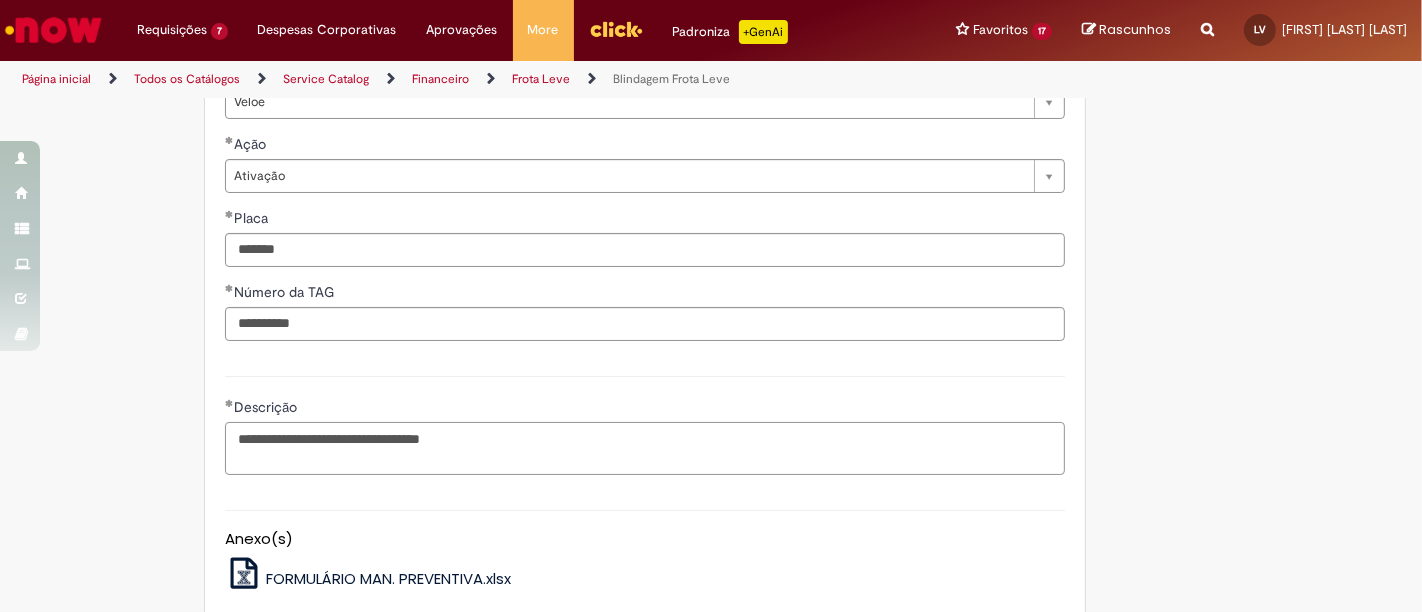 scroll, scrollTop: 1585, scrollLeft: 0, axis: vertical 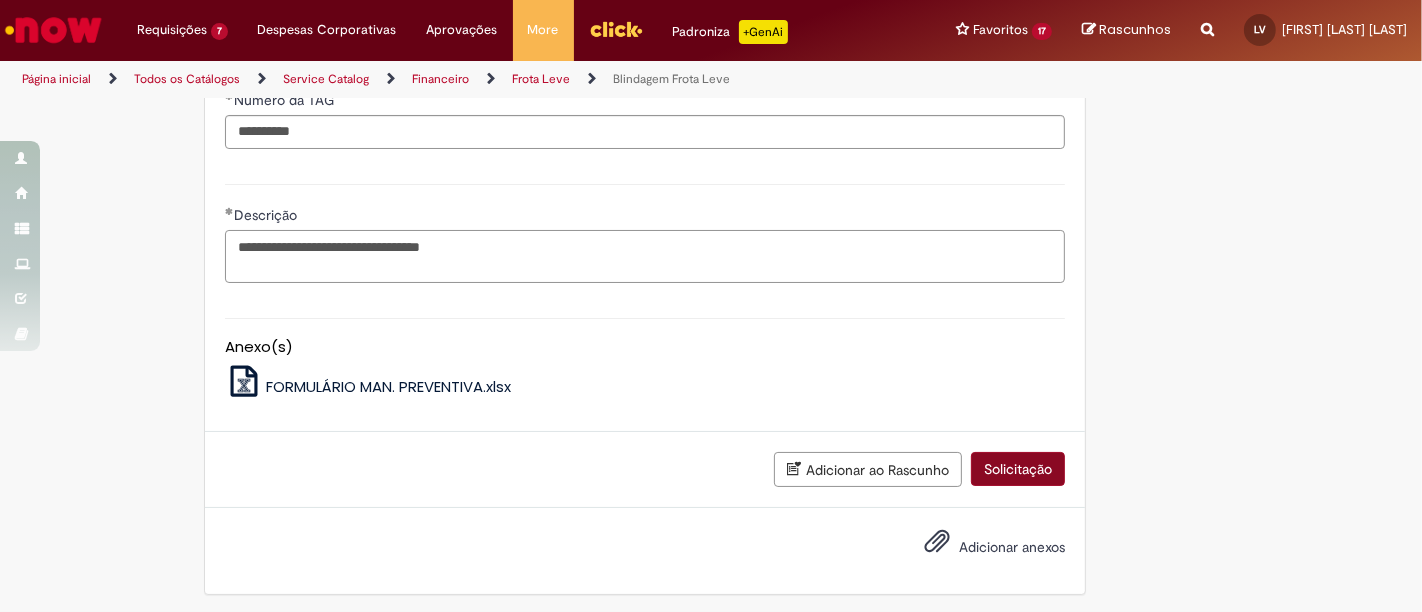 type on "**********" 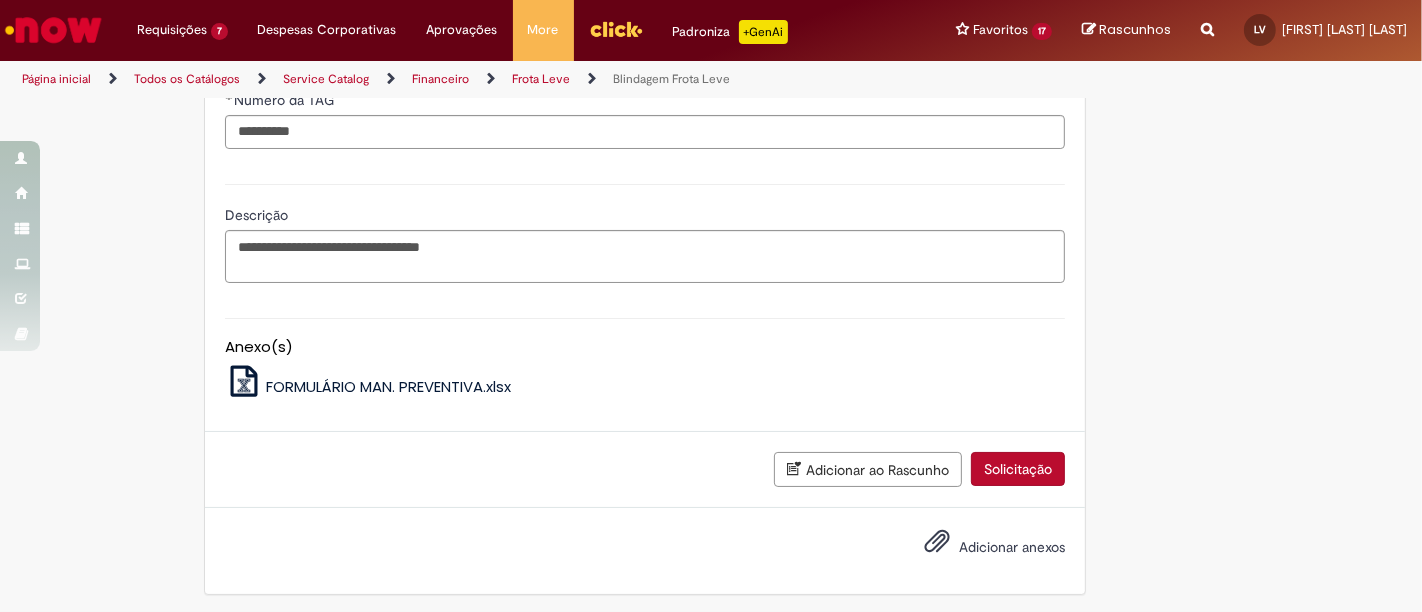 click on "Solicitação" at bounding box center (1018, 469) 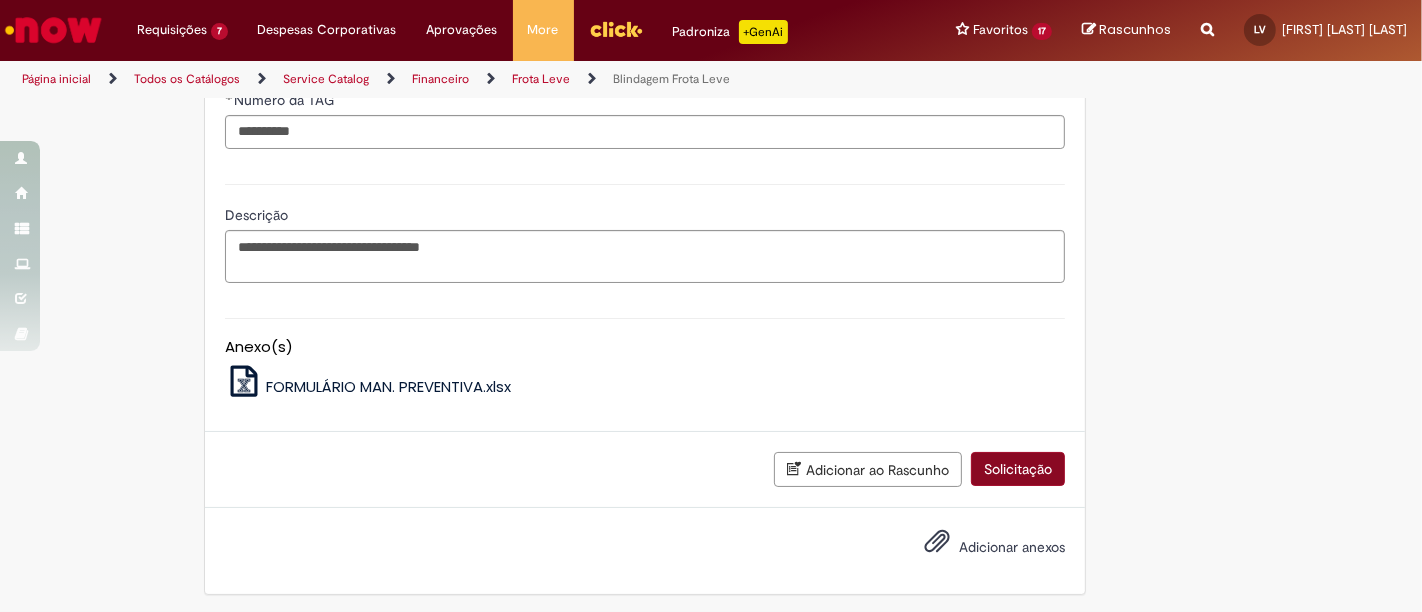 scroll, scrollTop: 1540, scrollLeft: 0, axis: vertical 